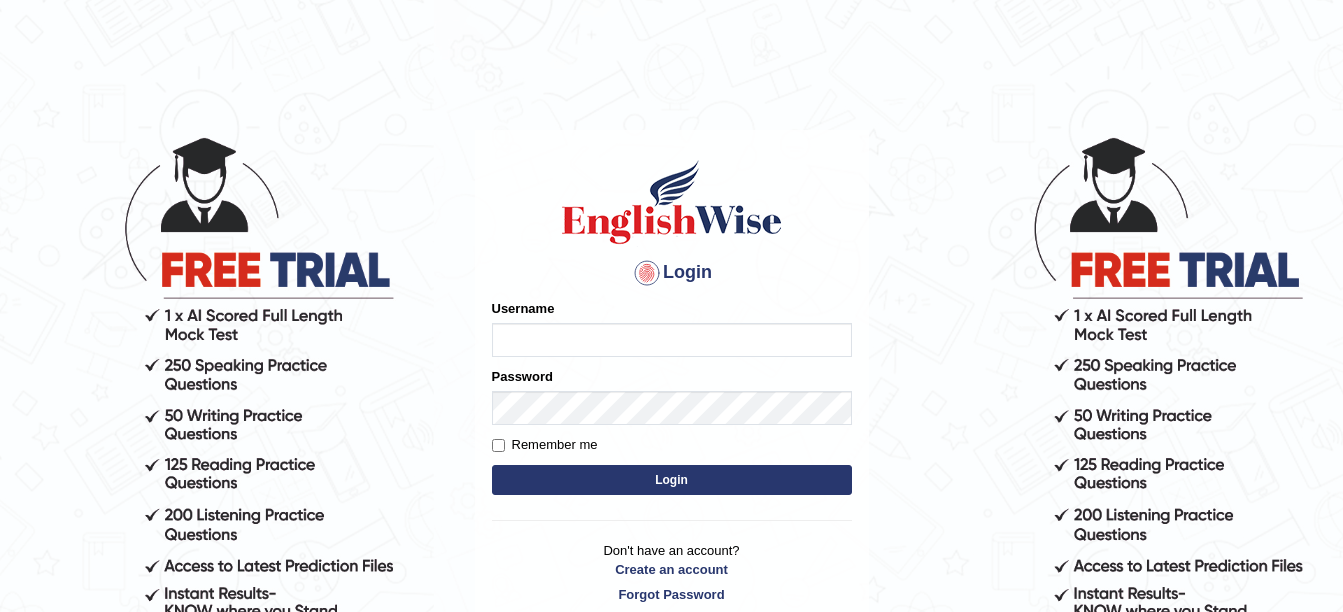 scroll, scrollTop: 0, scrollLeft: 0, axis: both 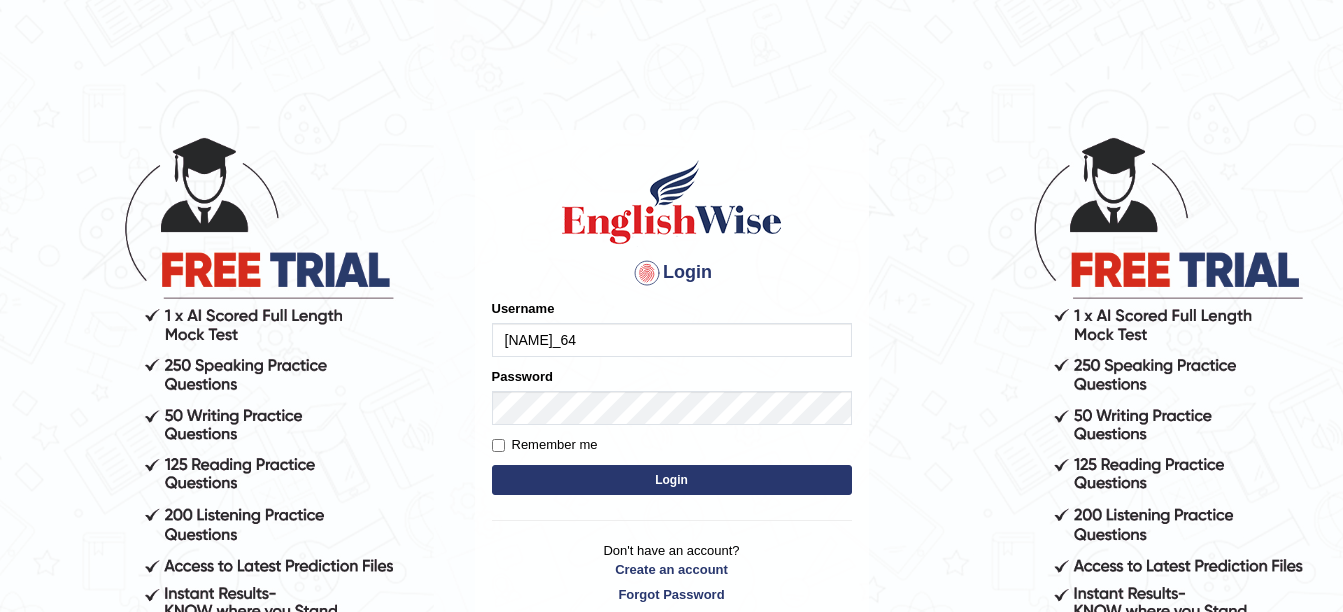 type on "pawandeep_64" 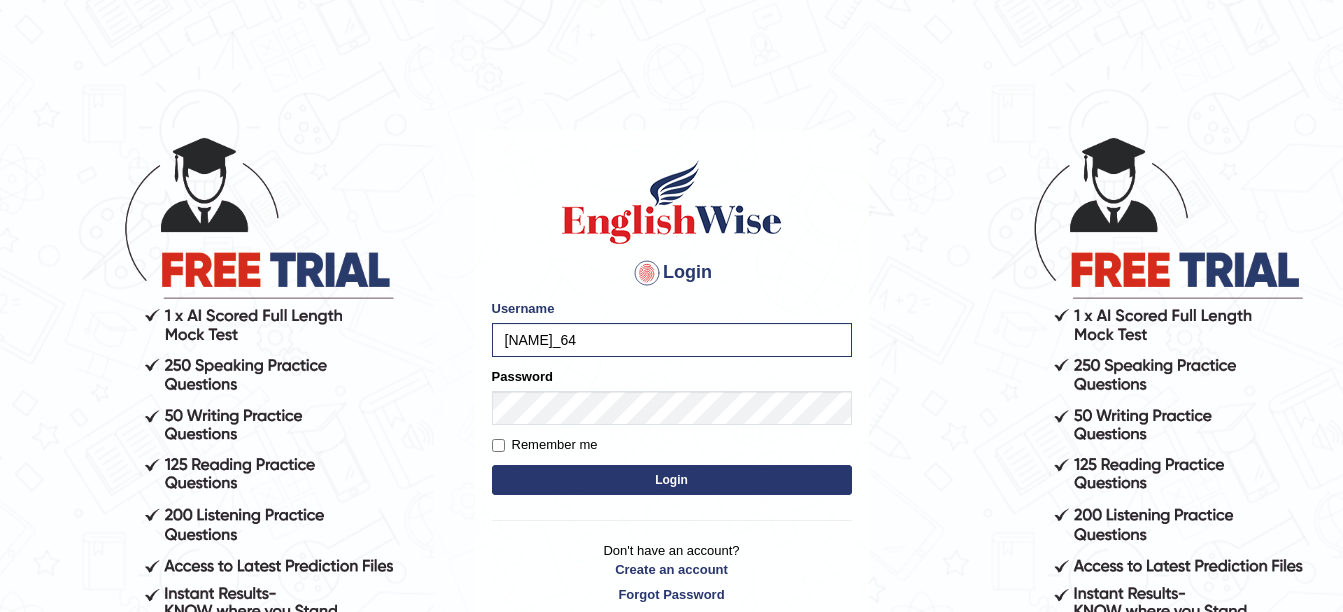 click on "Login" at bounding box center [672, 480] 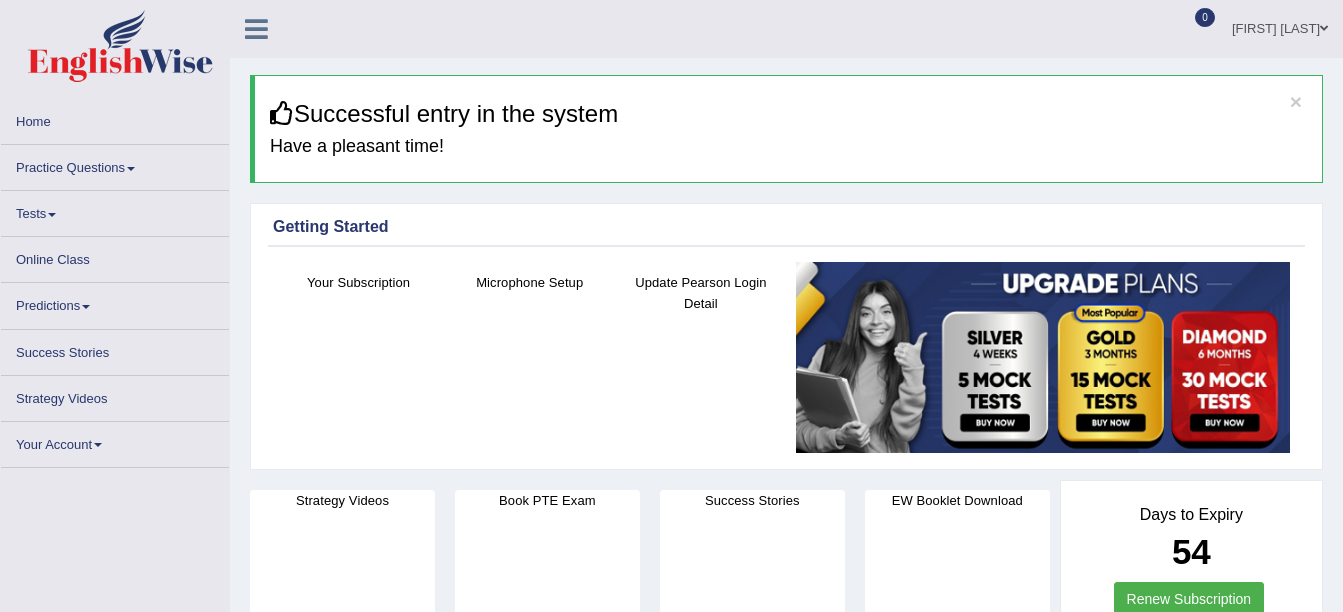 scroll, scrollTop: 0, scrollLeft: 0, axis: both 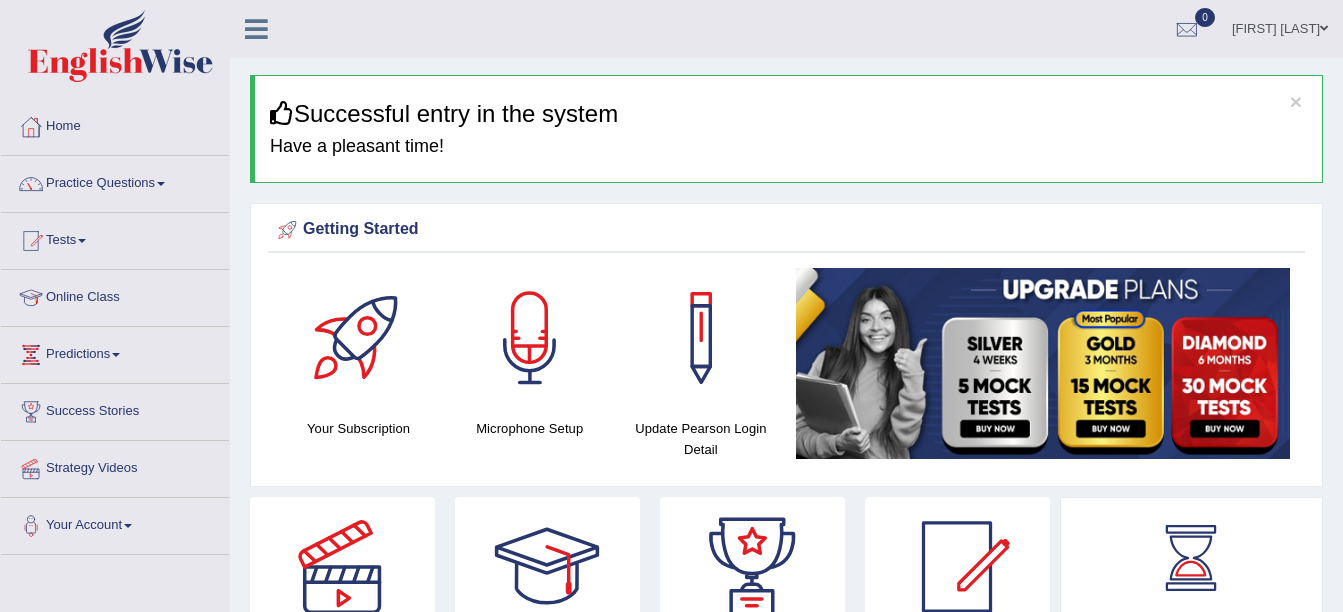 click on "Online Class" at bounding box center [115, 295] 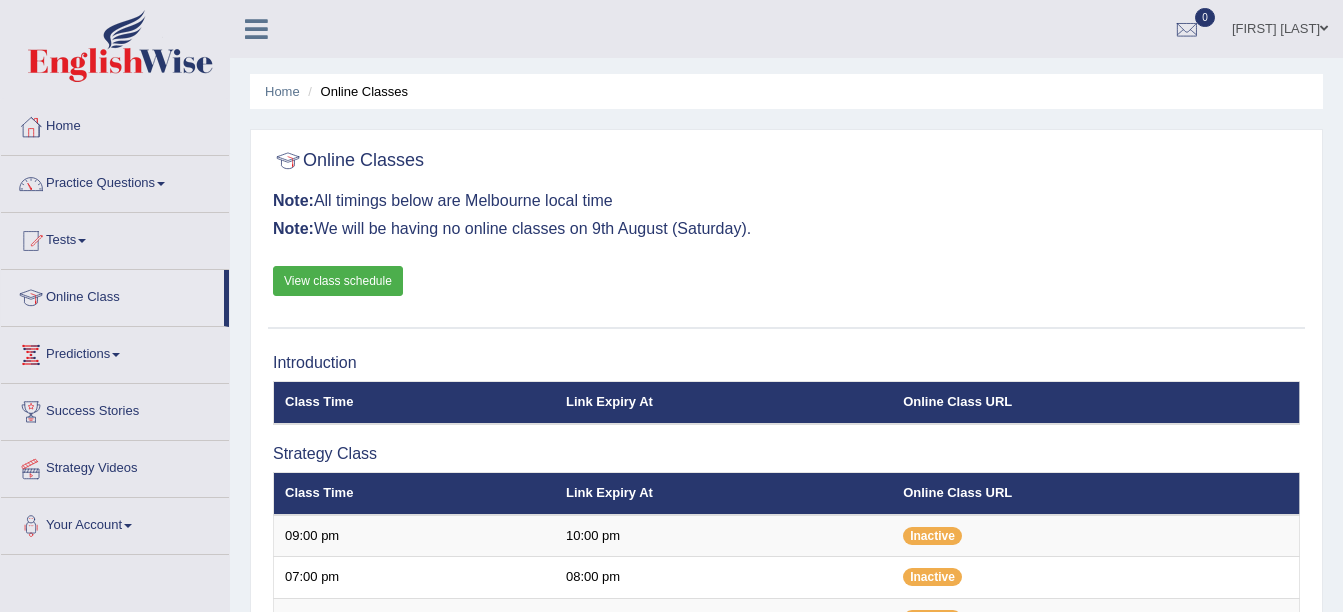scroll, scrollTop: 0, scrollLeft: 0, axis: both 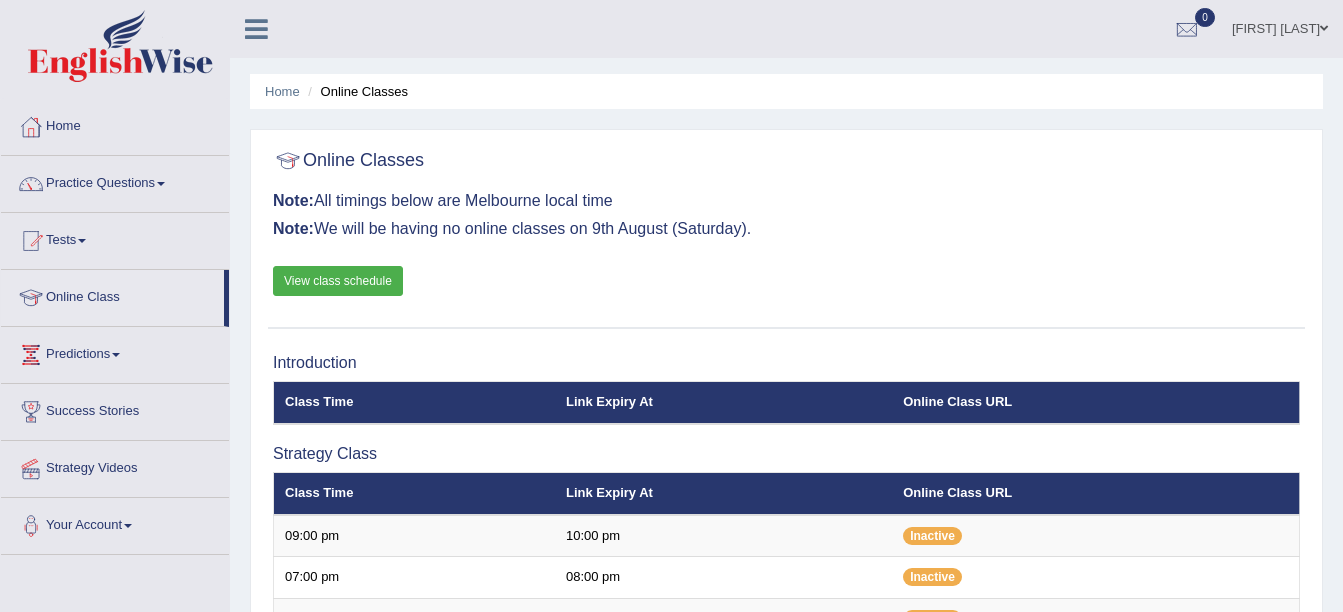 click on "View class schedule" at bounding box center (338, 281) 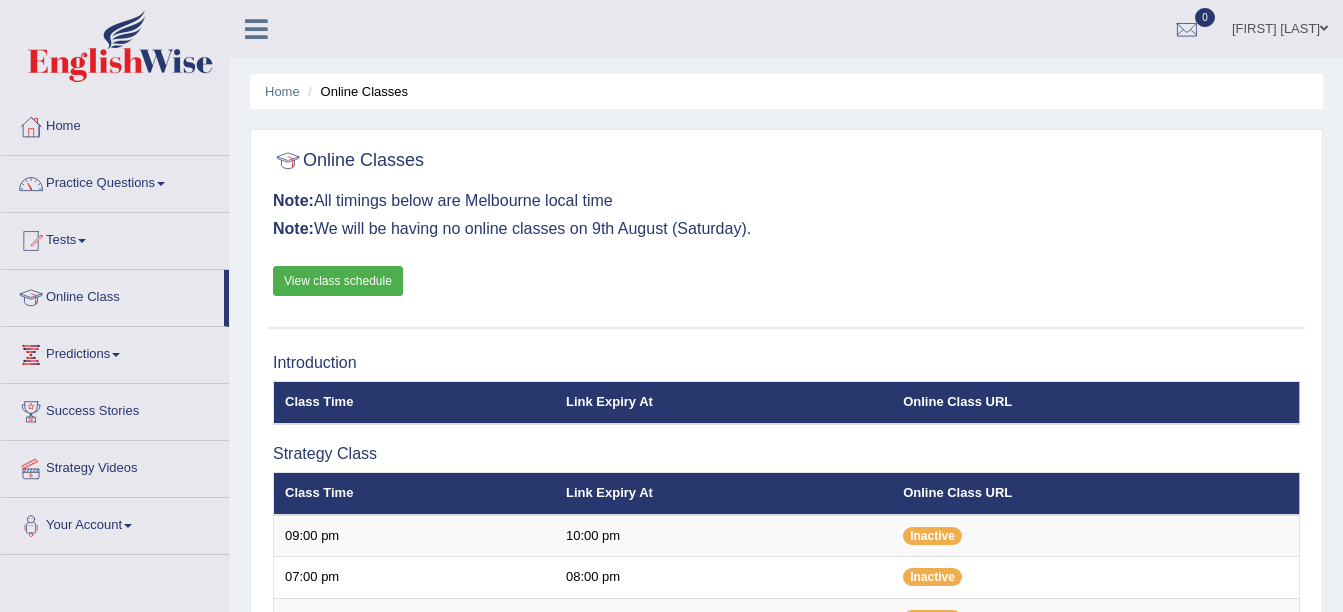 scroll, scrollTop: 0, scrollLeft: 0, axis: both 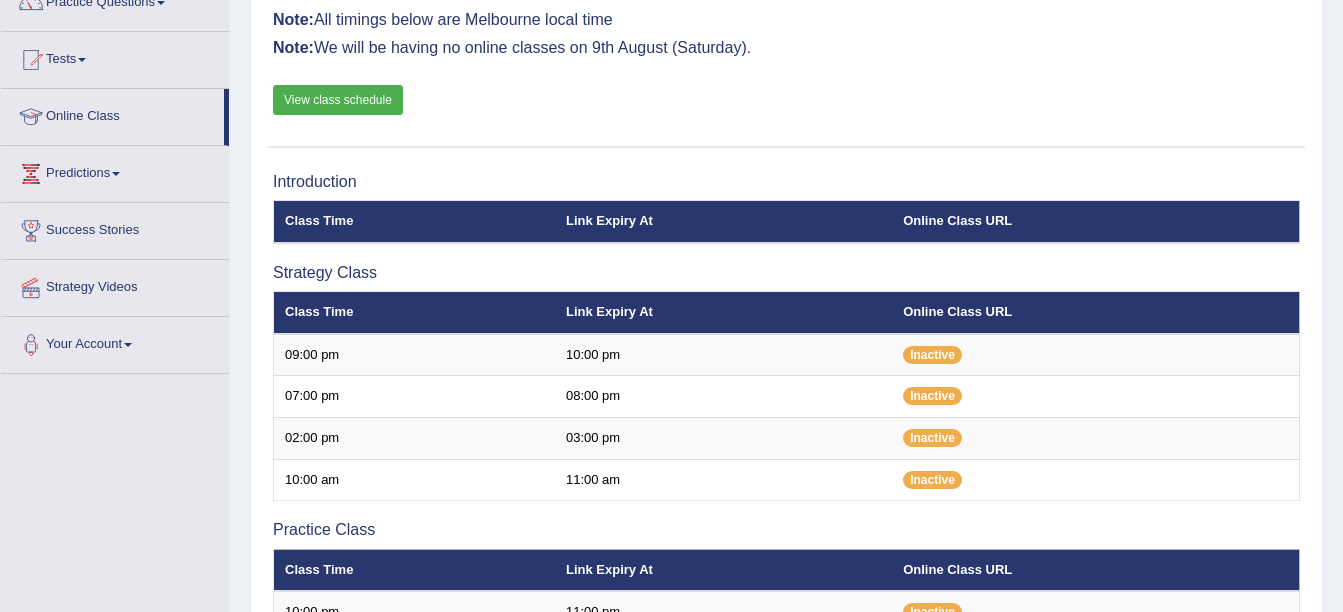 click on "View class schedule" at bounding box center (338, 100) 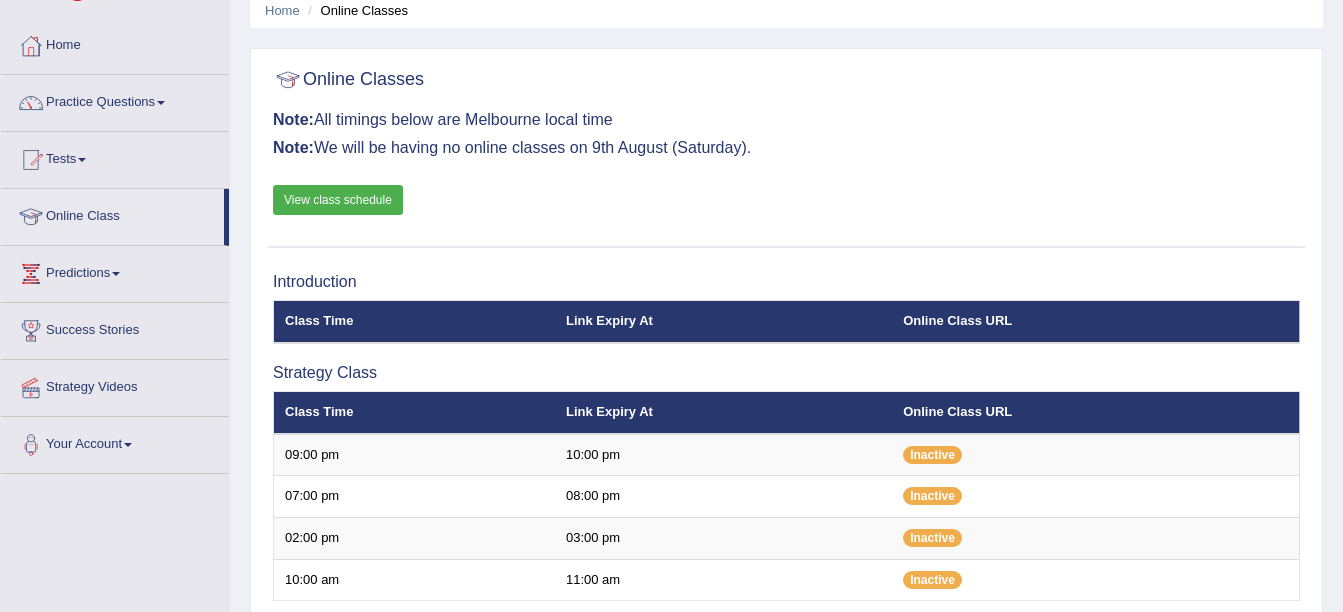 scroll, scrollTop: 144, scrollLeft: 0, axis: vertical 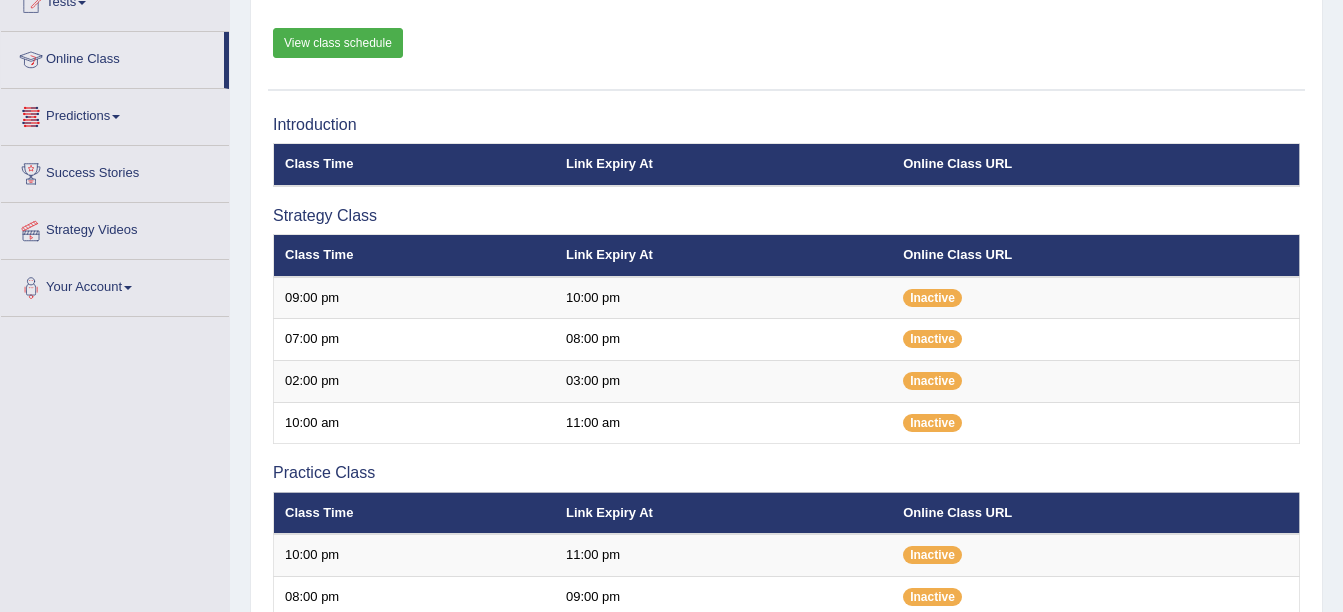 click on "Online Class" at bounding box center (112, 57) 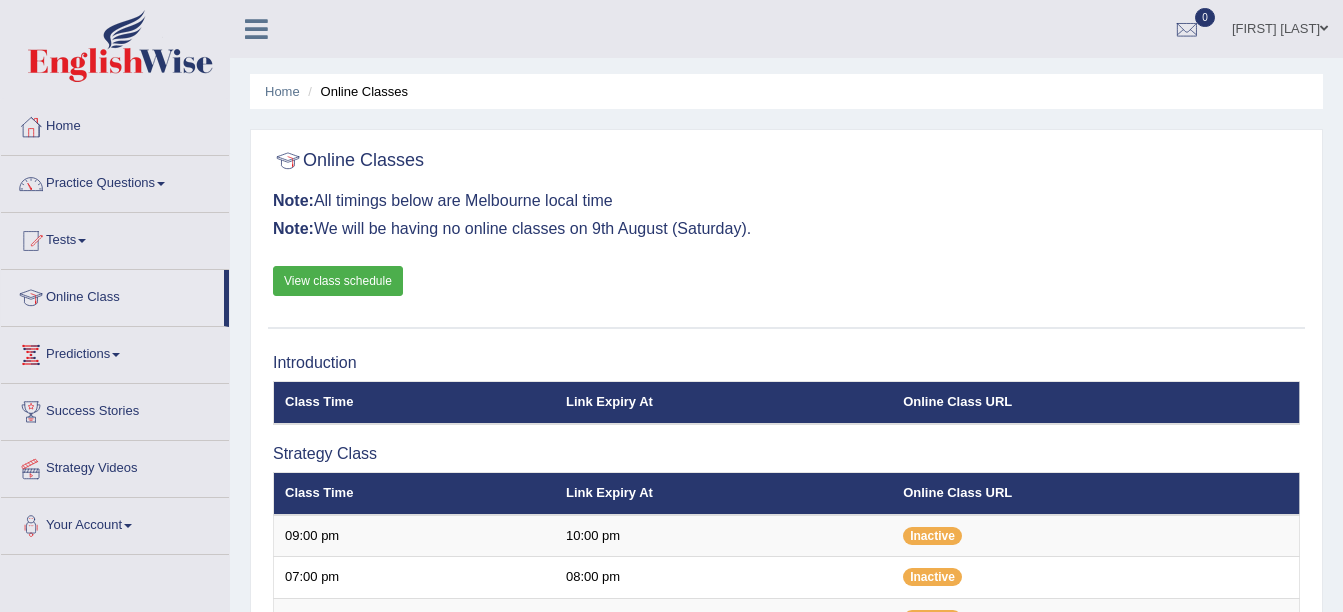 scroll, scrollTop: 464, scrollLeft: 0, axis: vertical 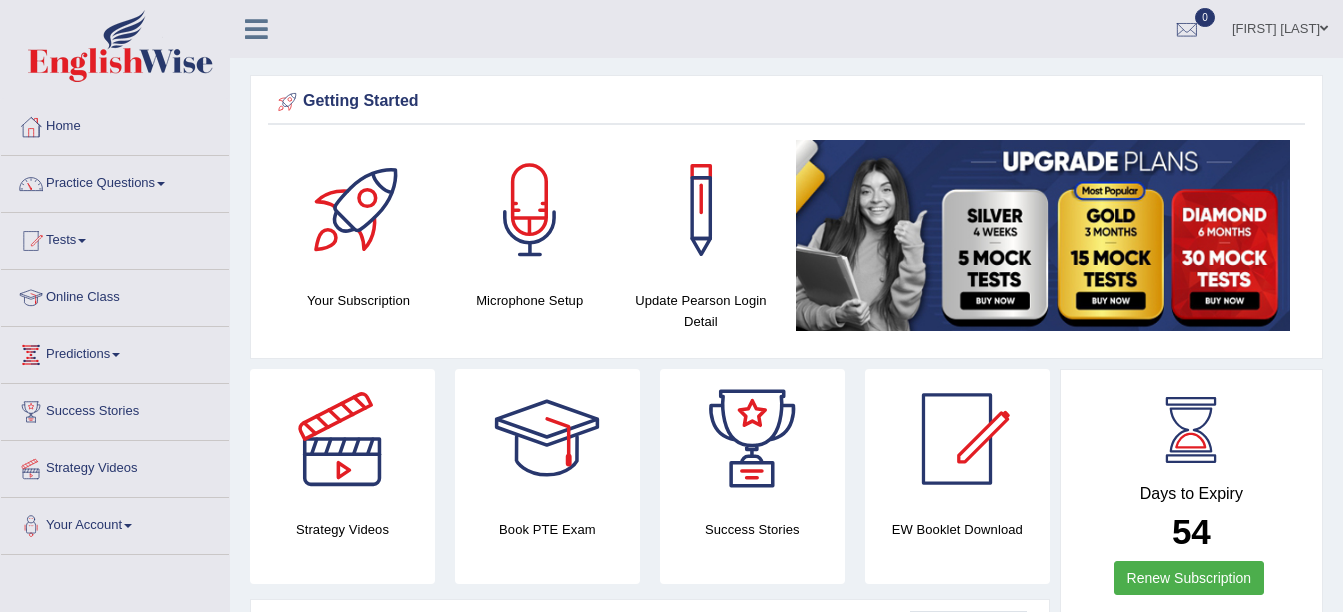 click on "Online Class" at bounding box center (115, 295) 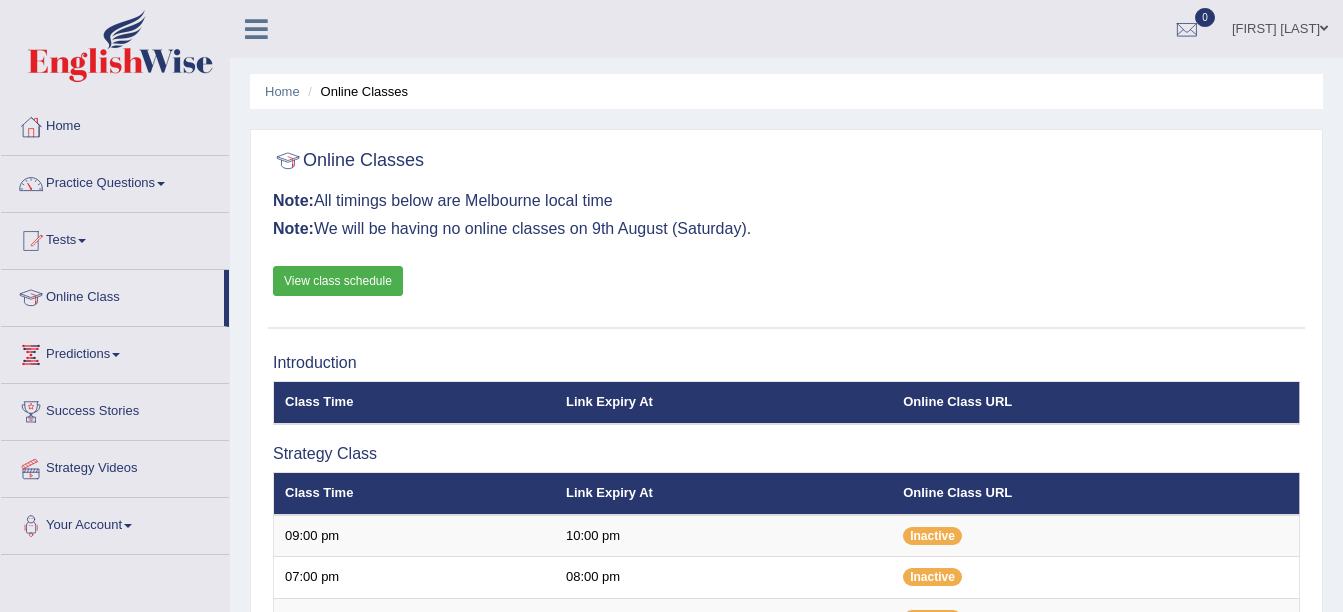 scroll, scrollTop: 0, scrollLeft: 0, axis: both 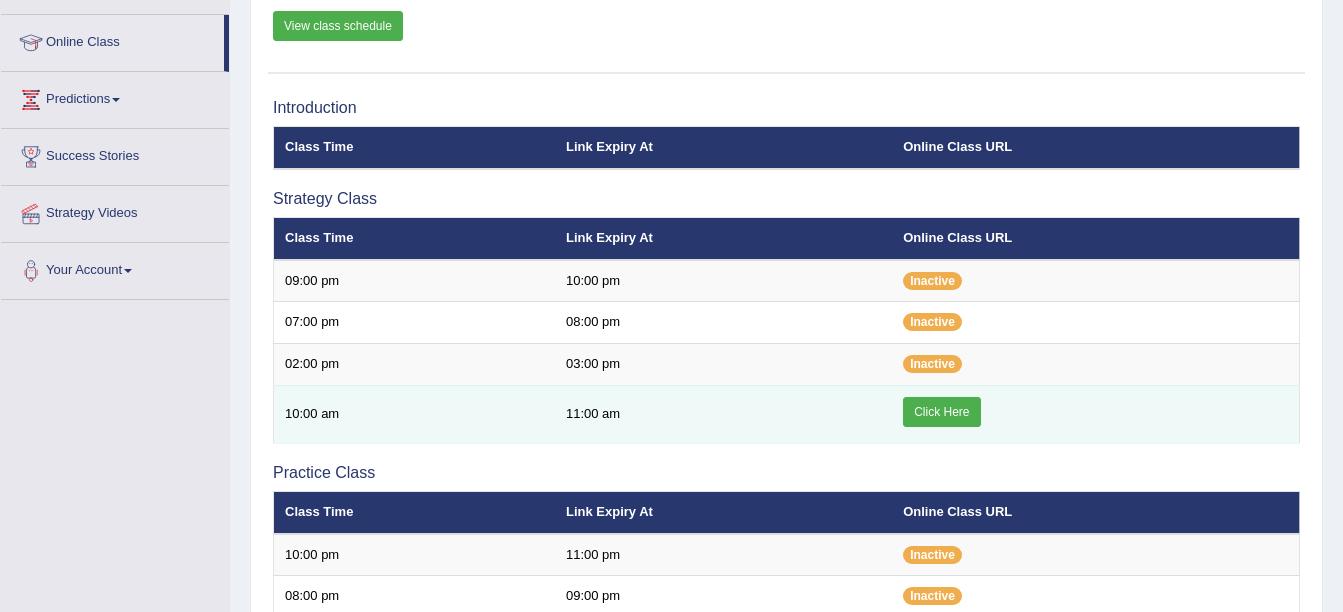 click on "Click Here" at bounding box center [941, 412] 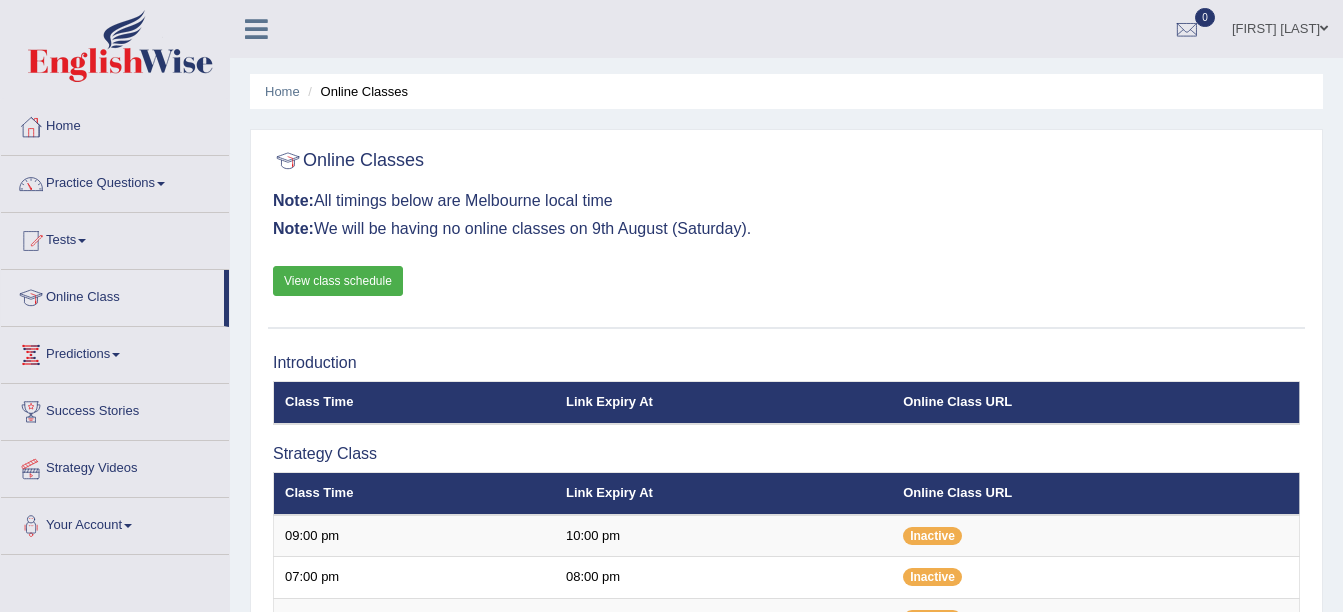 scroll, scrollTop: 255, scrollLeft: 0, axis: vertical 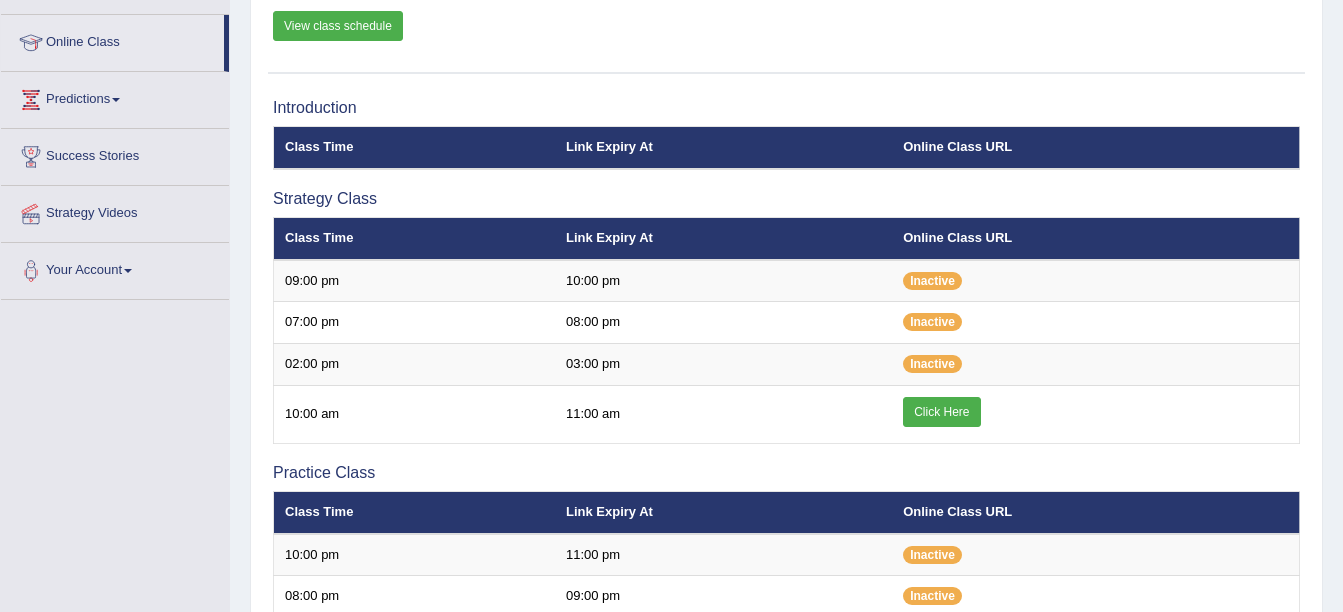 click on "Click Here" at bounding box center (941, 412) 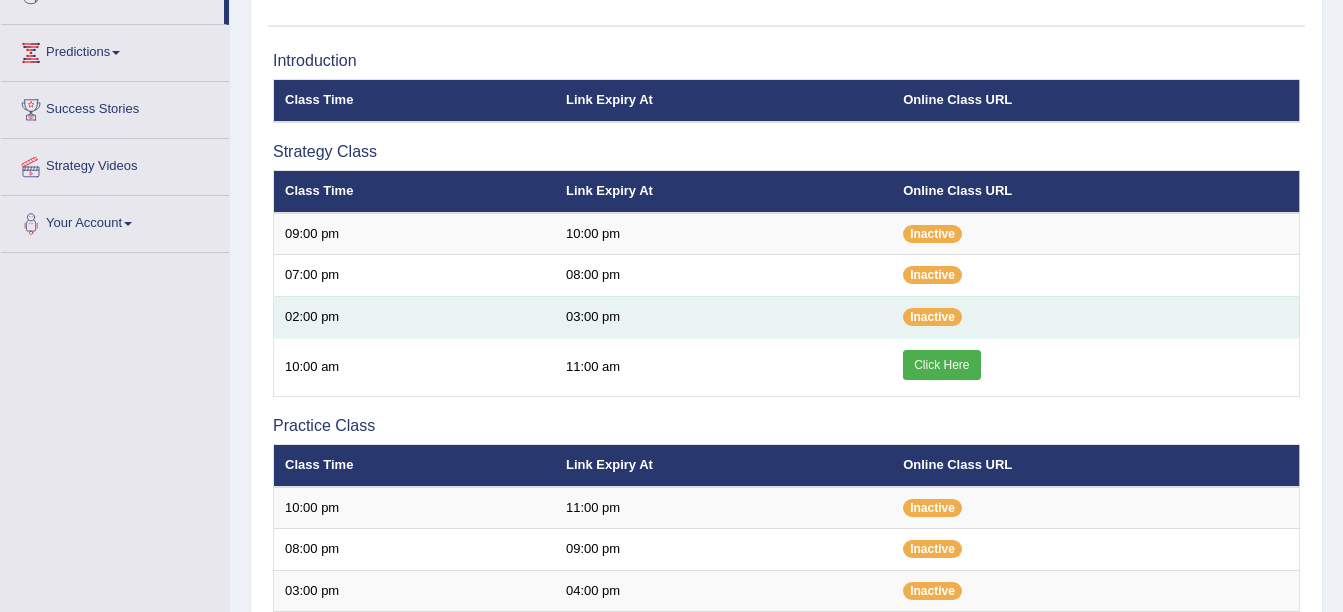 scroll, scrollTop: 299, scrollLeft: 0, axis: vertical 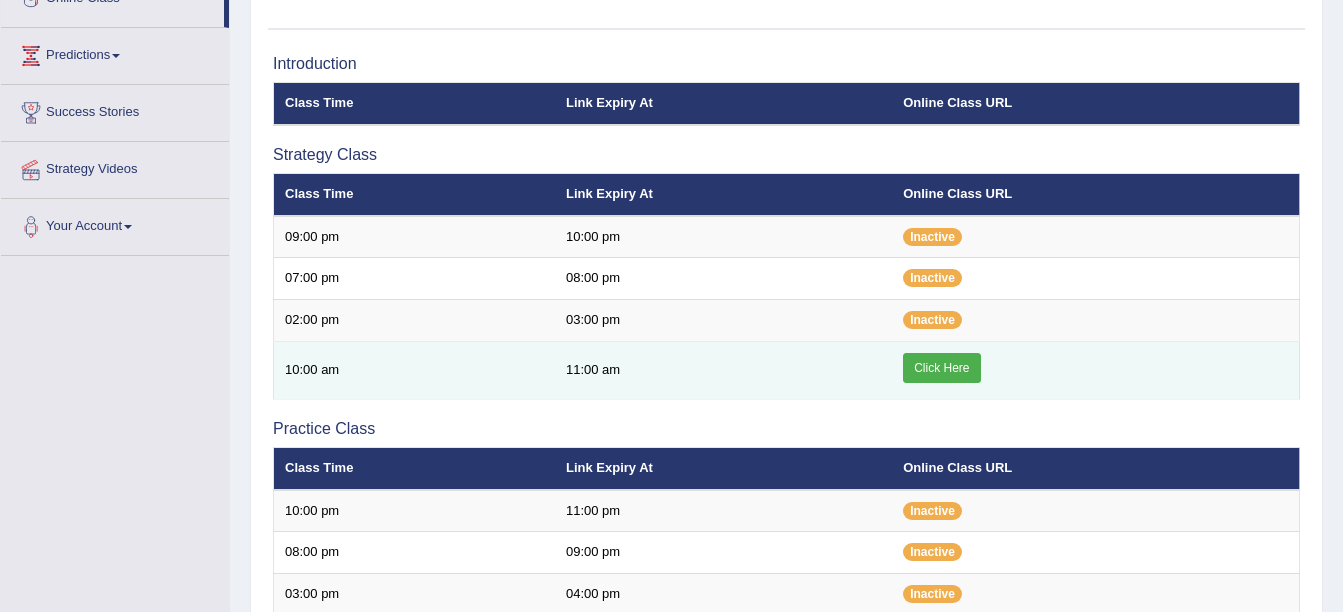 click on "Click Here" at bounding box center [941, 368] 